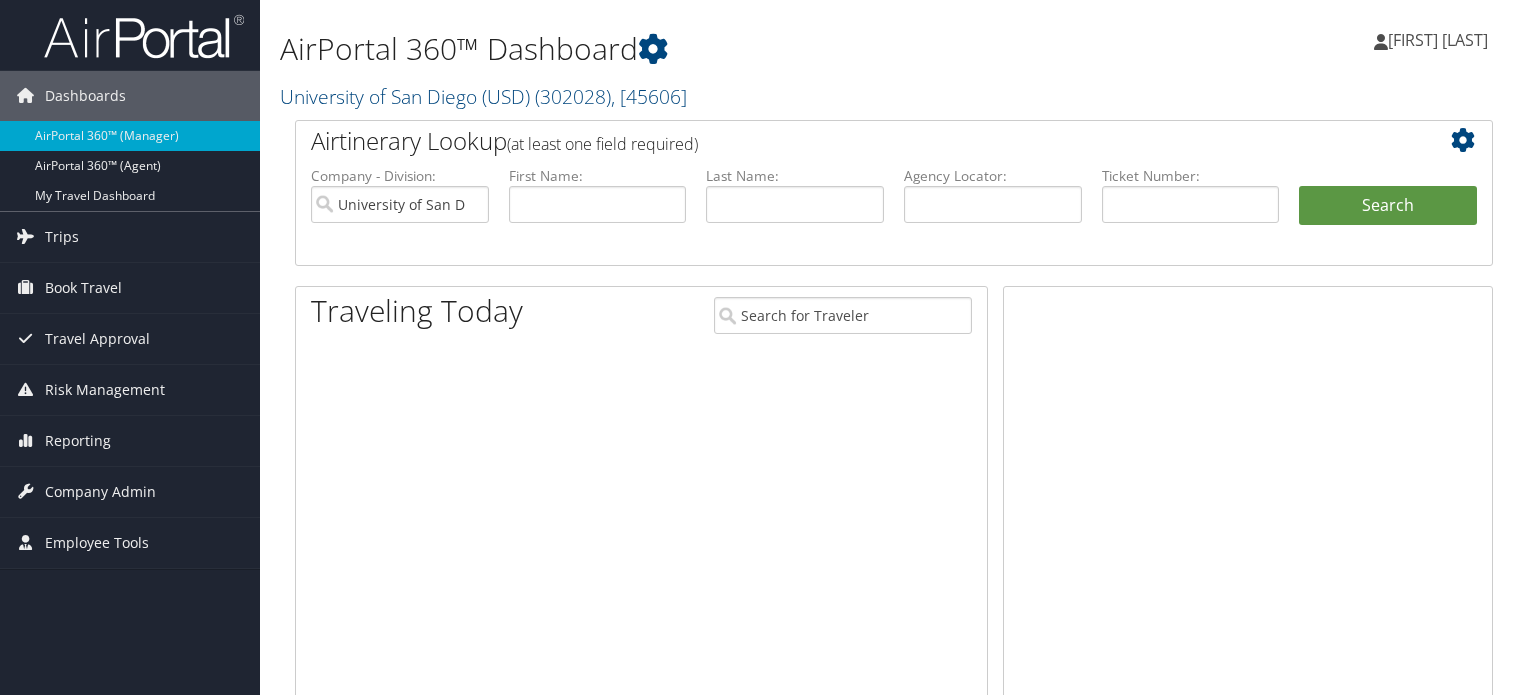 scroll, scrollTop: 0, scrollLeft: 0, axis: both 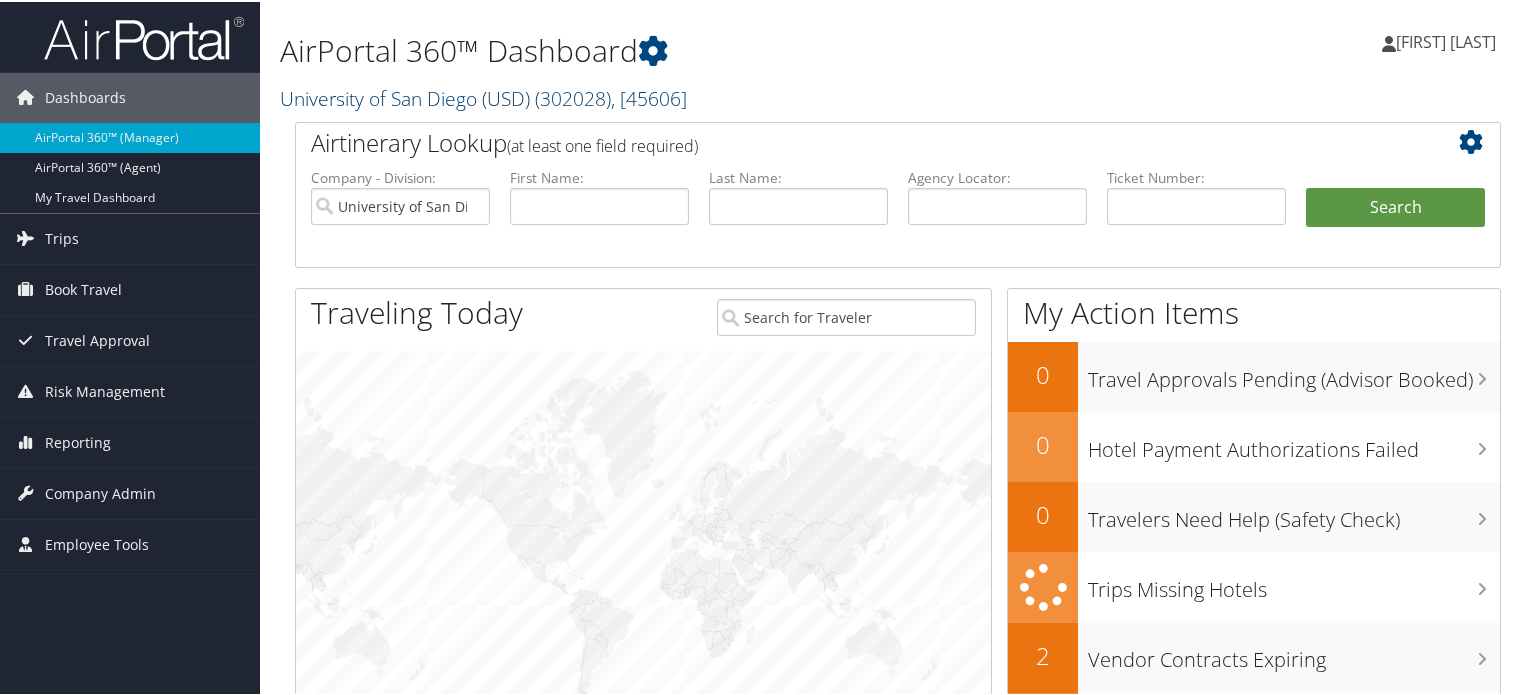 click on ", [ 45606 ]" at bounding box center (649, 96) 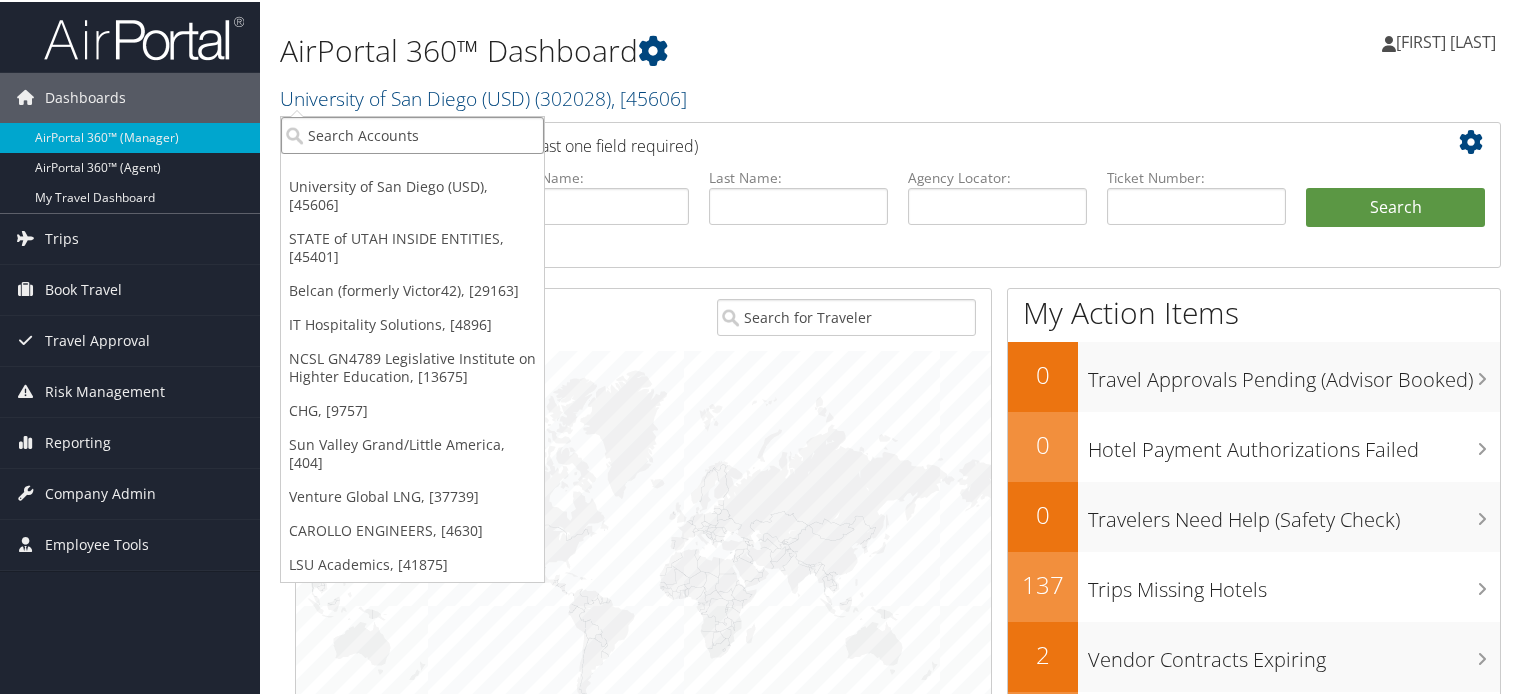click at bounding box center (412, 133) 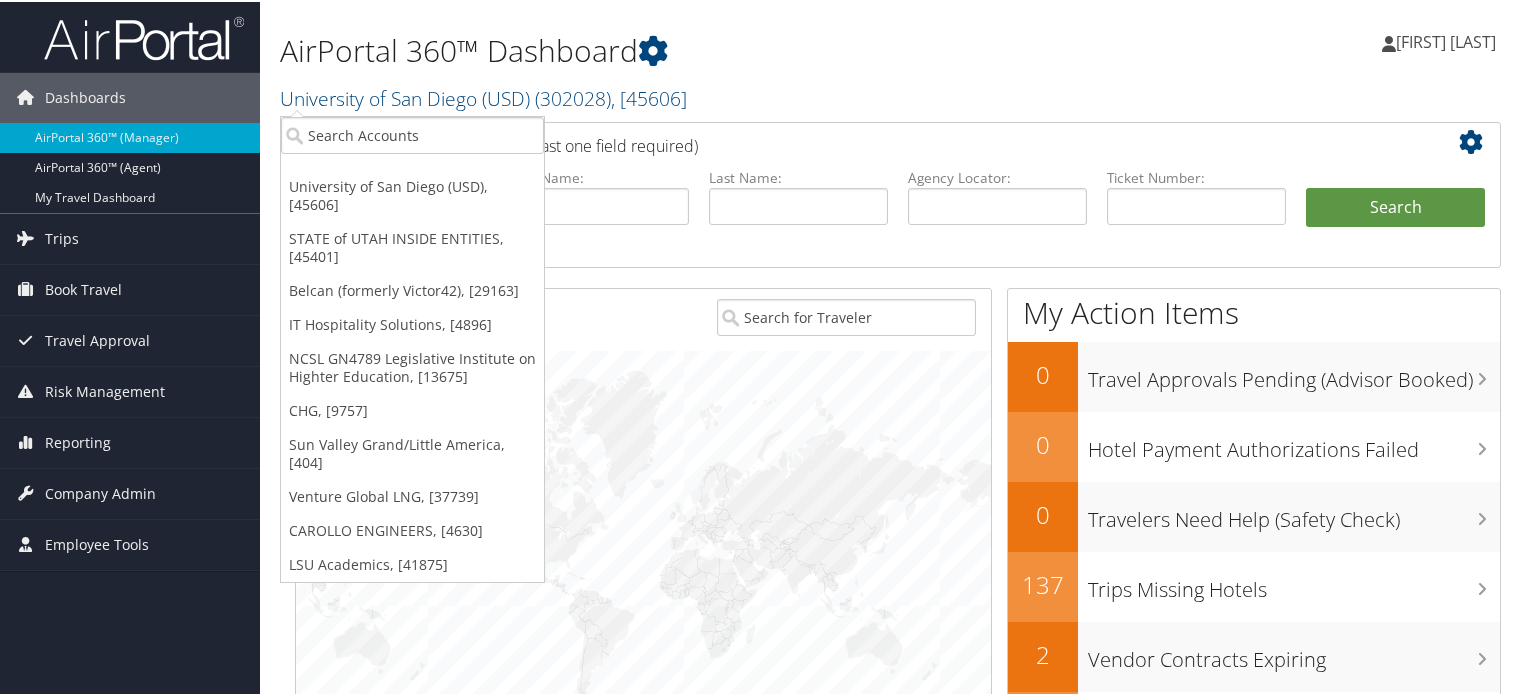 click on "AirPortal 360™ Dashboard" at bounding box center (692, 49) 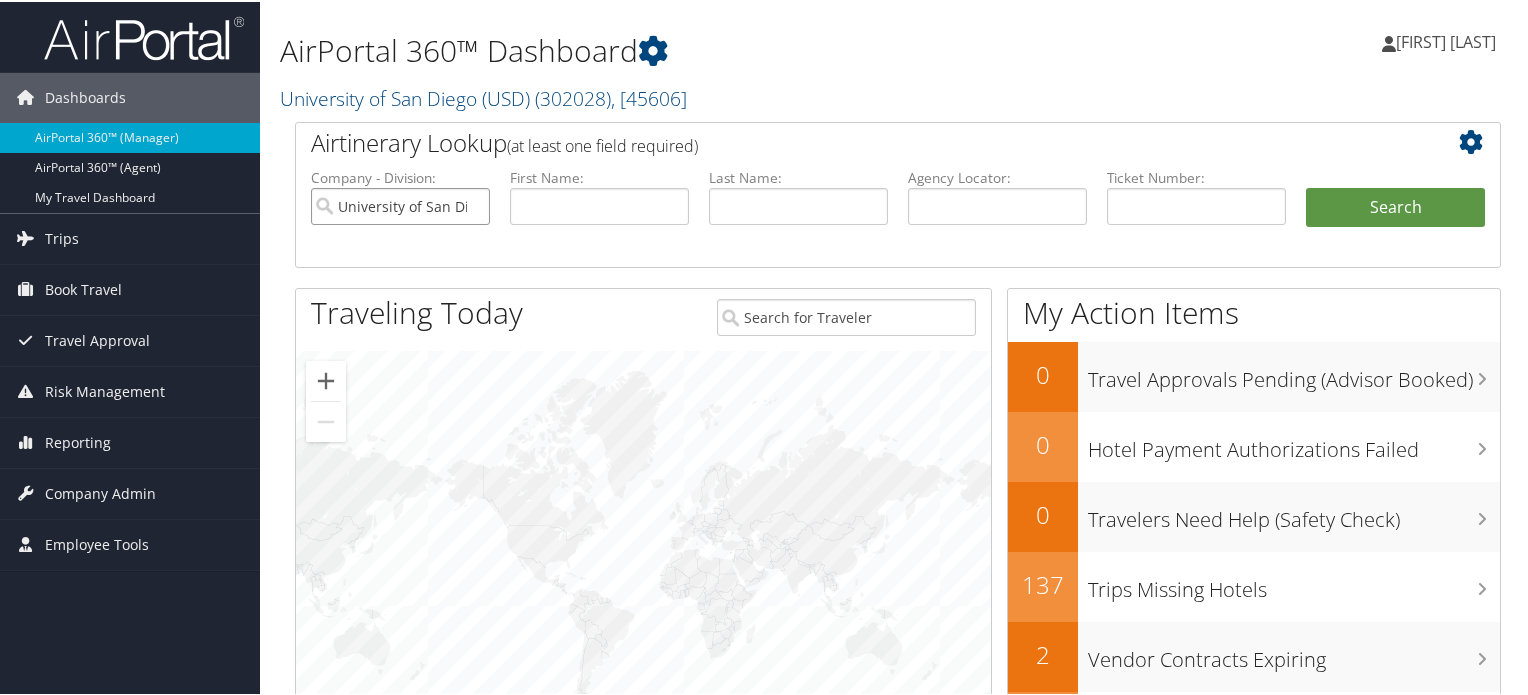 click on "University of San Diego (USD)" at bounding box center (400, 204) 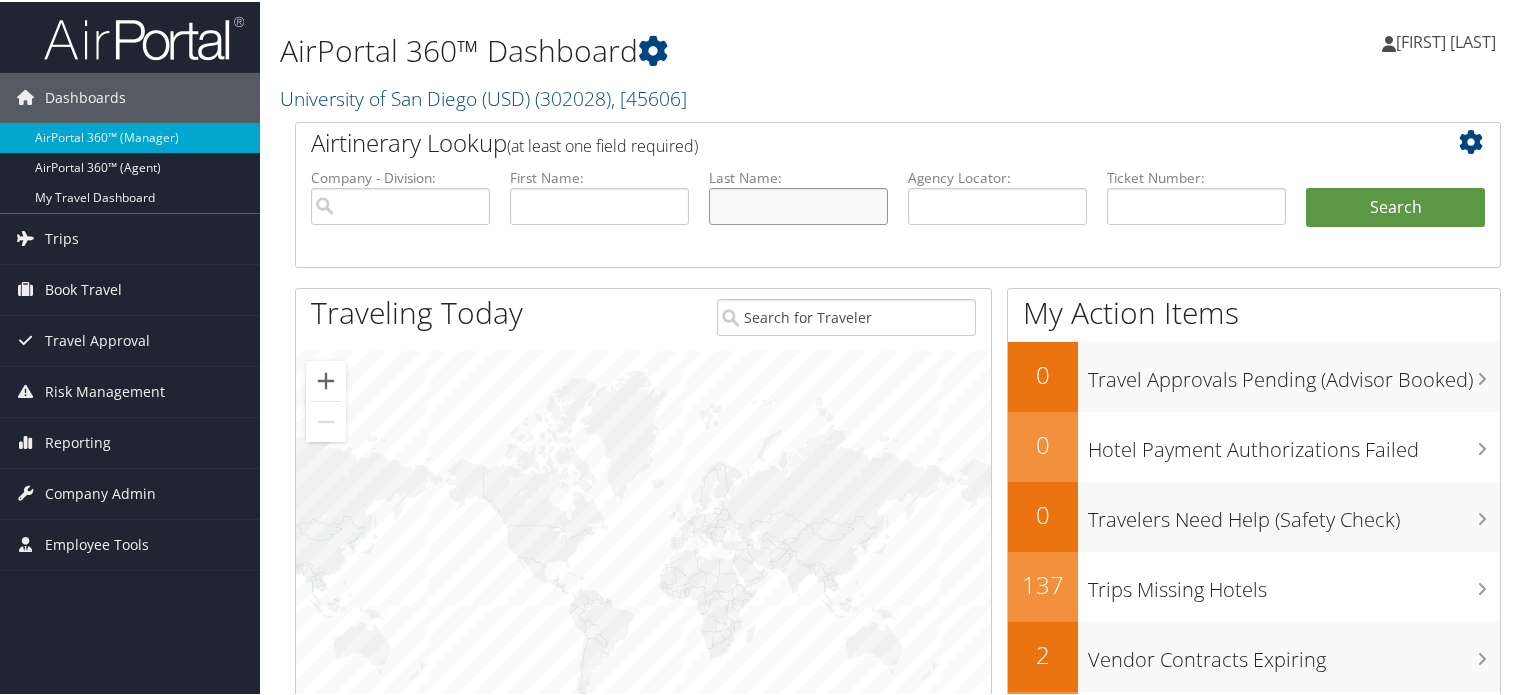 click at bounding box center (798, 204) 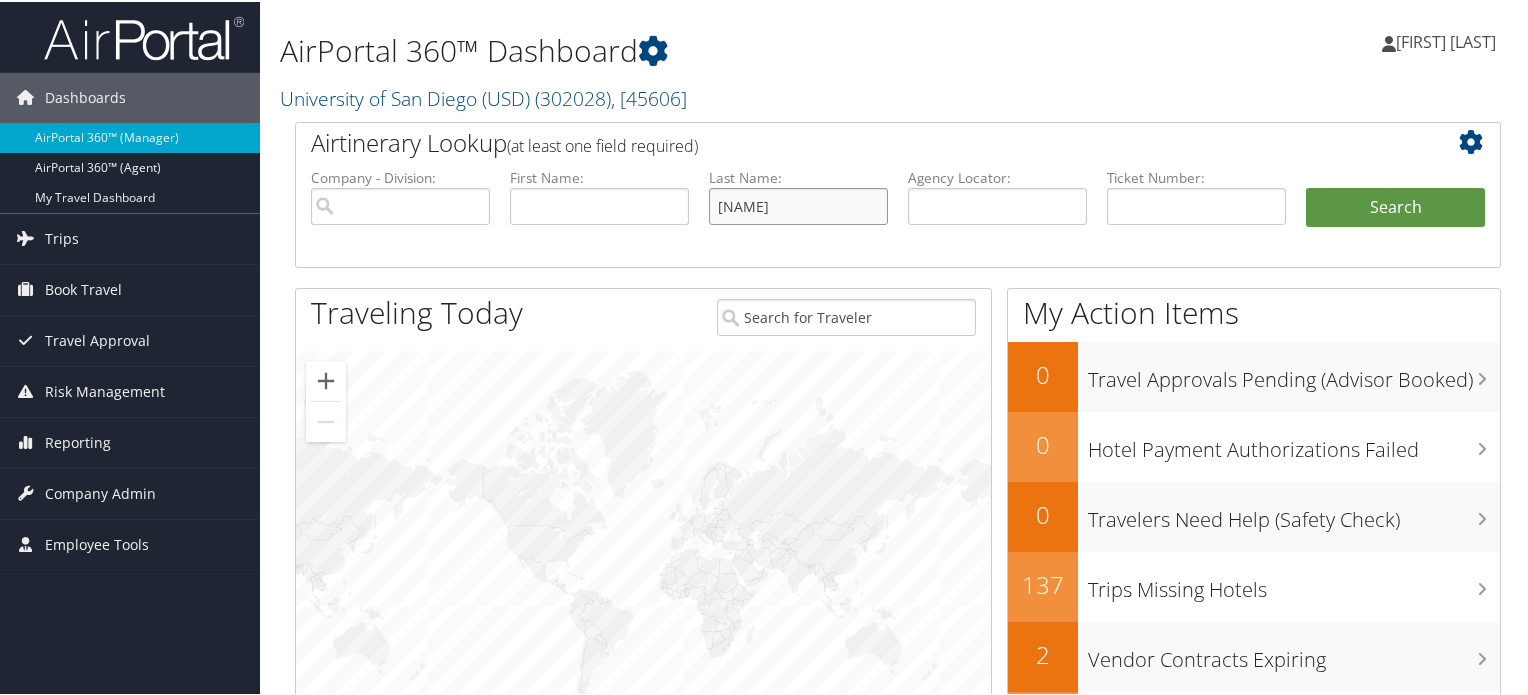 type on "winter" 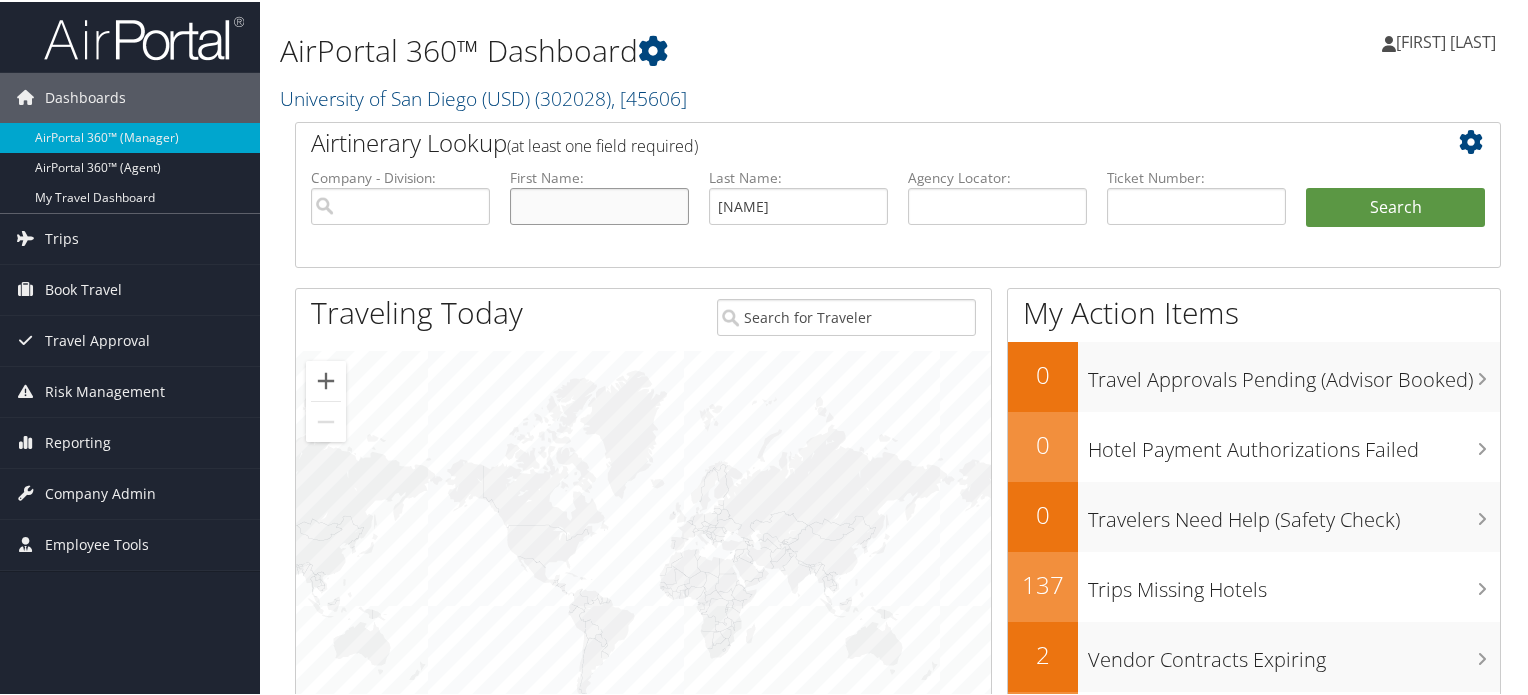 click at bounding box center (599, 204) 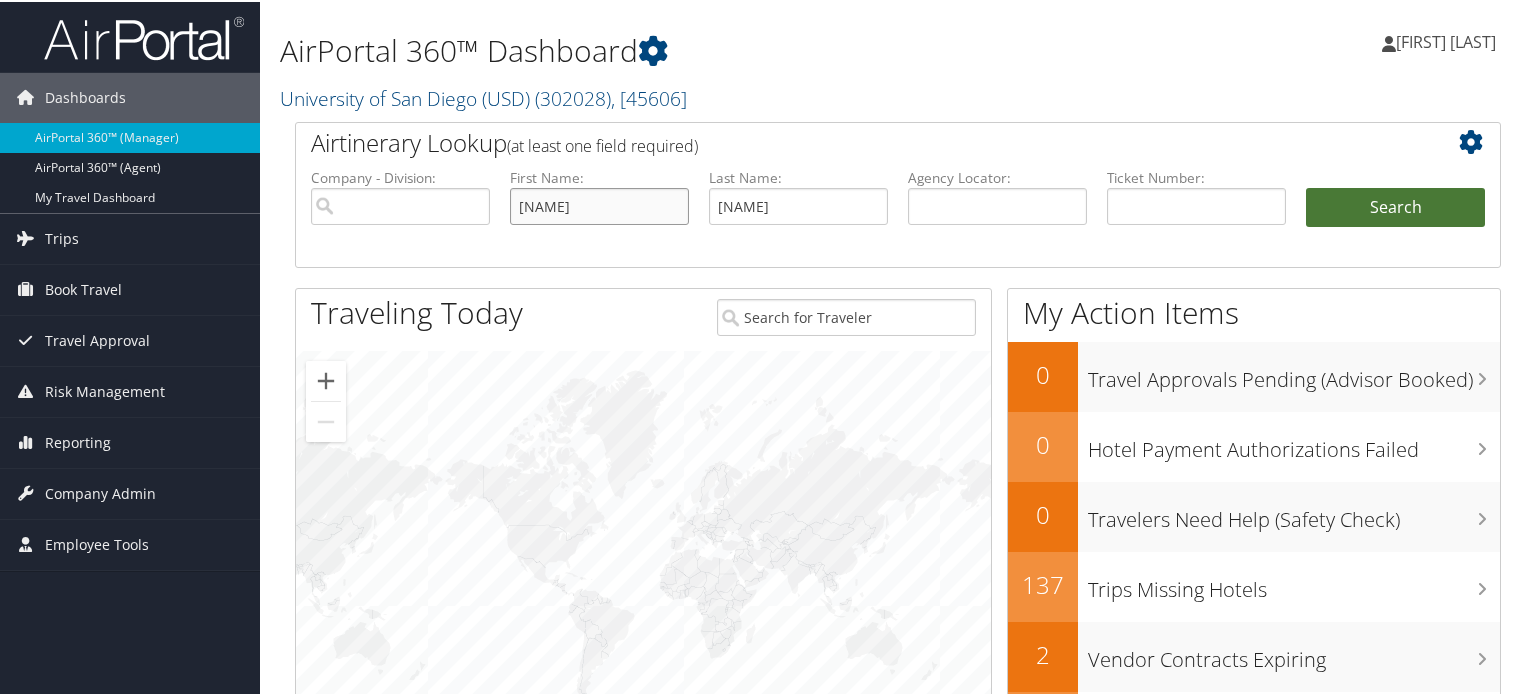 type on "malcolm" 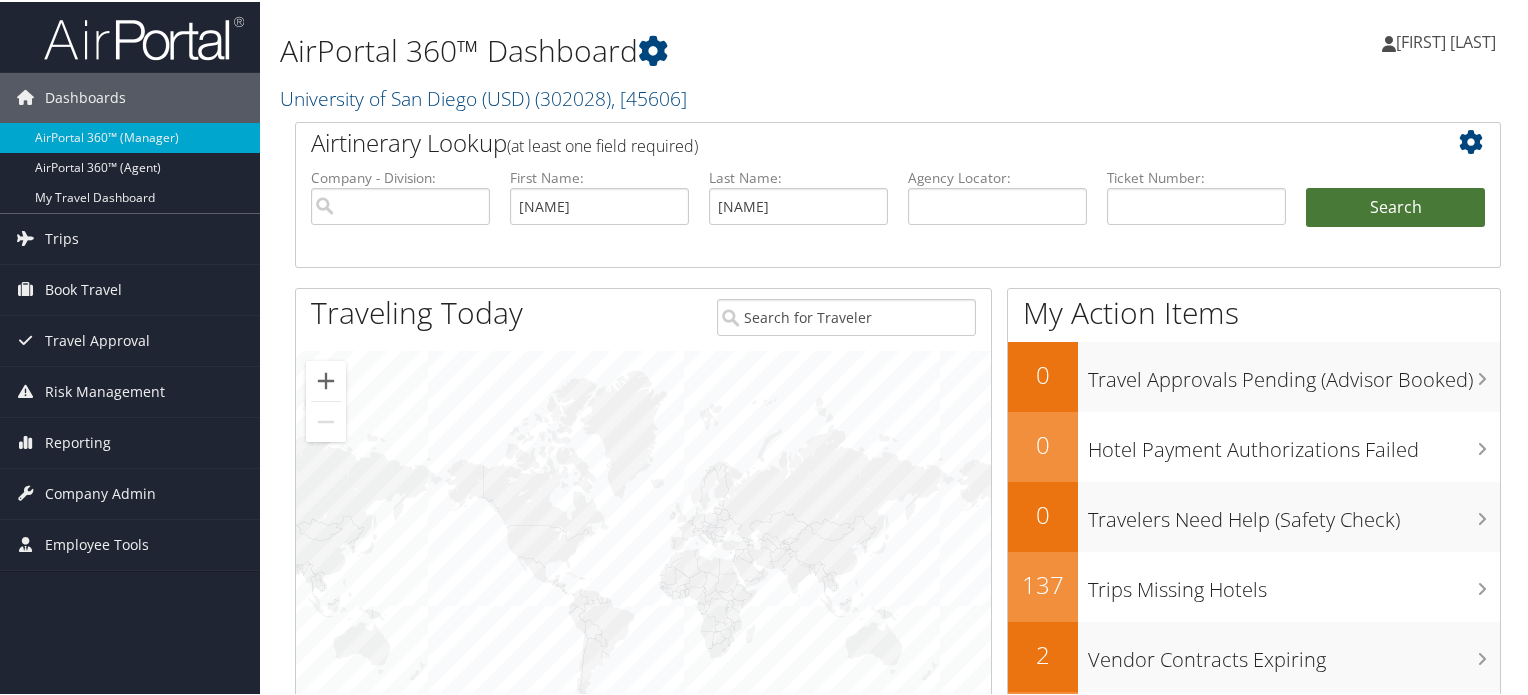 click on "Search" at bounding box center (1395, 206) 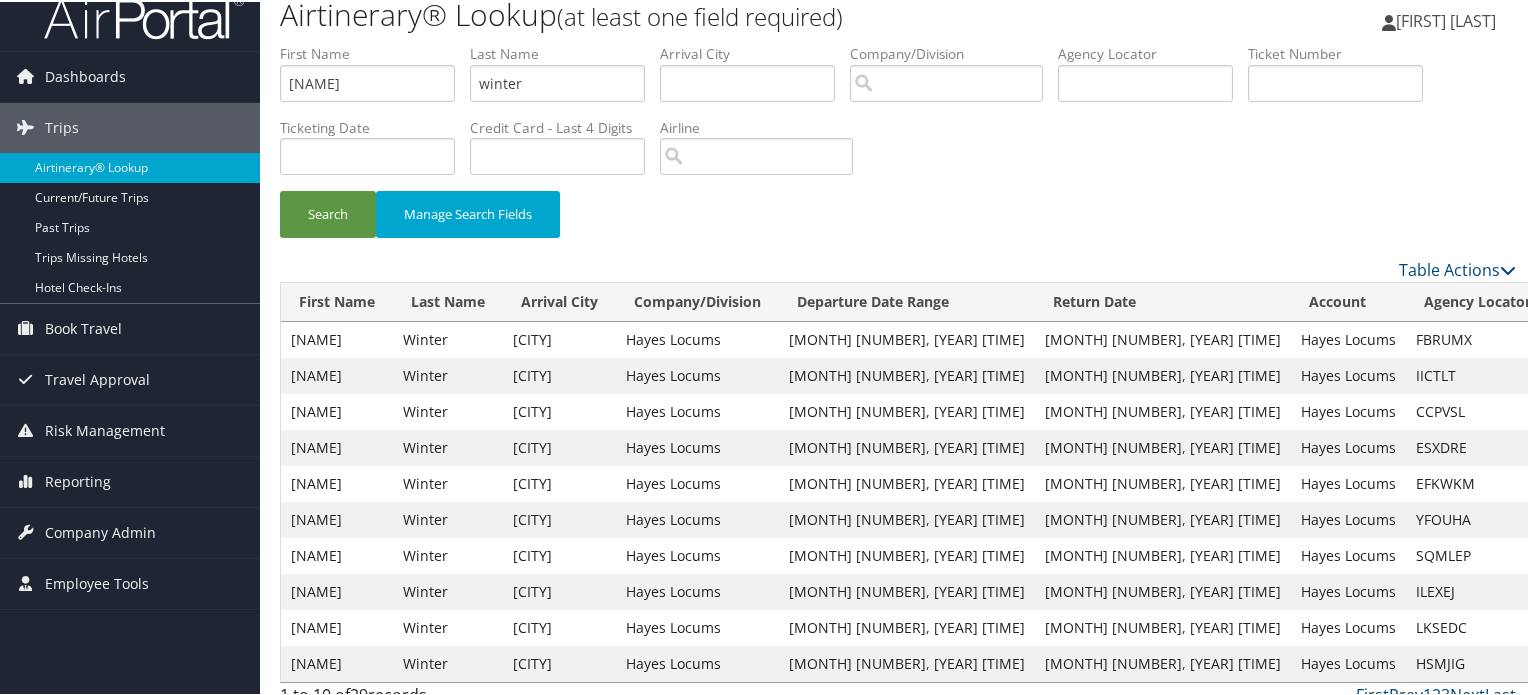 scroll, scrollTop: 40, scrollLeft: 0, axis: vertical 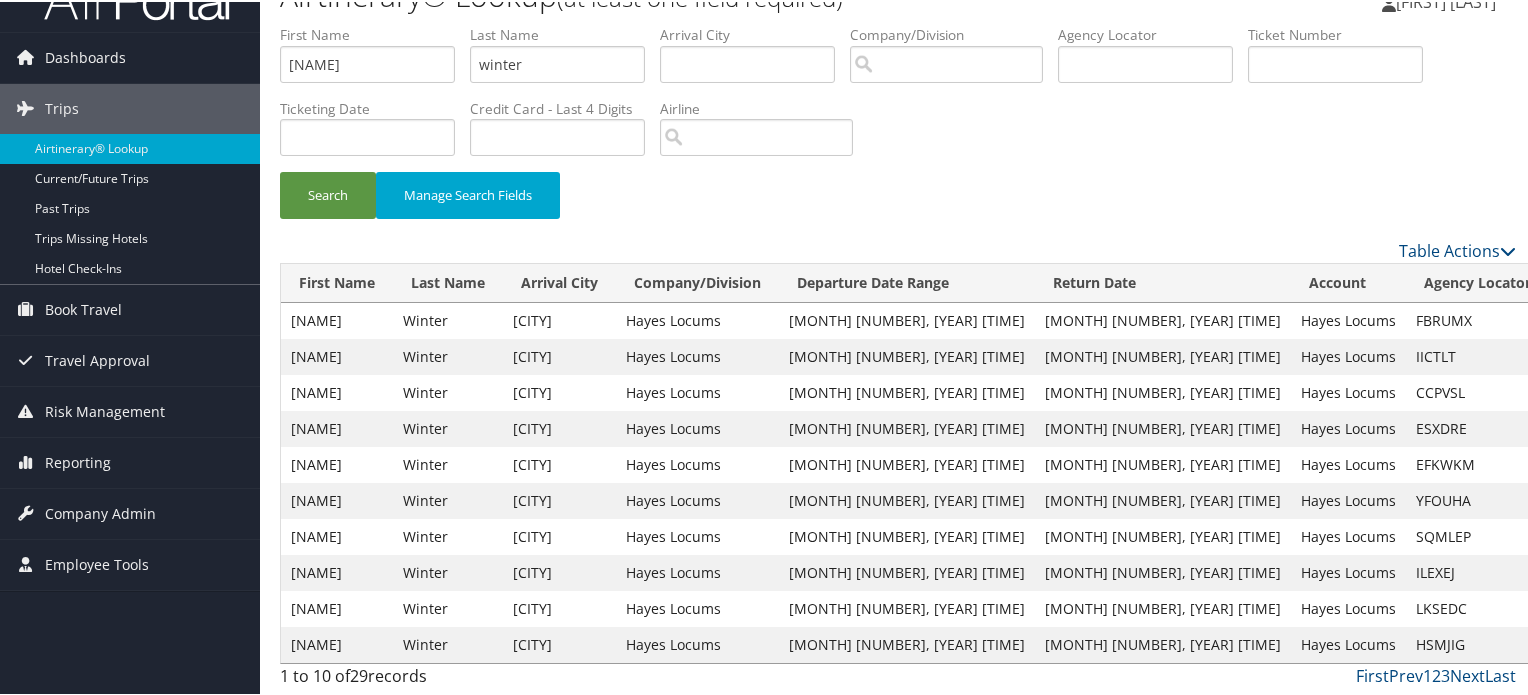 click on "FBRUMX" at bounding box center [1477, 319] 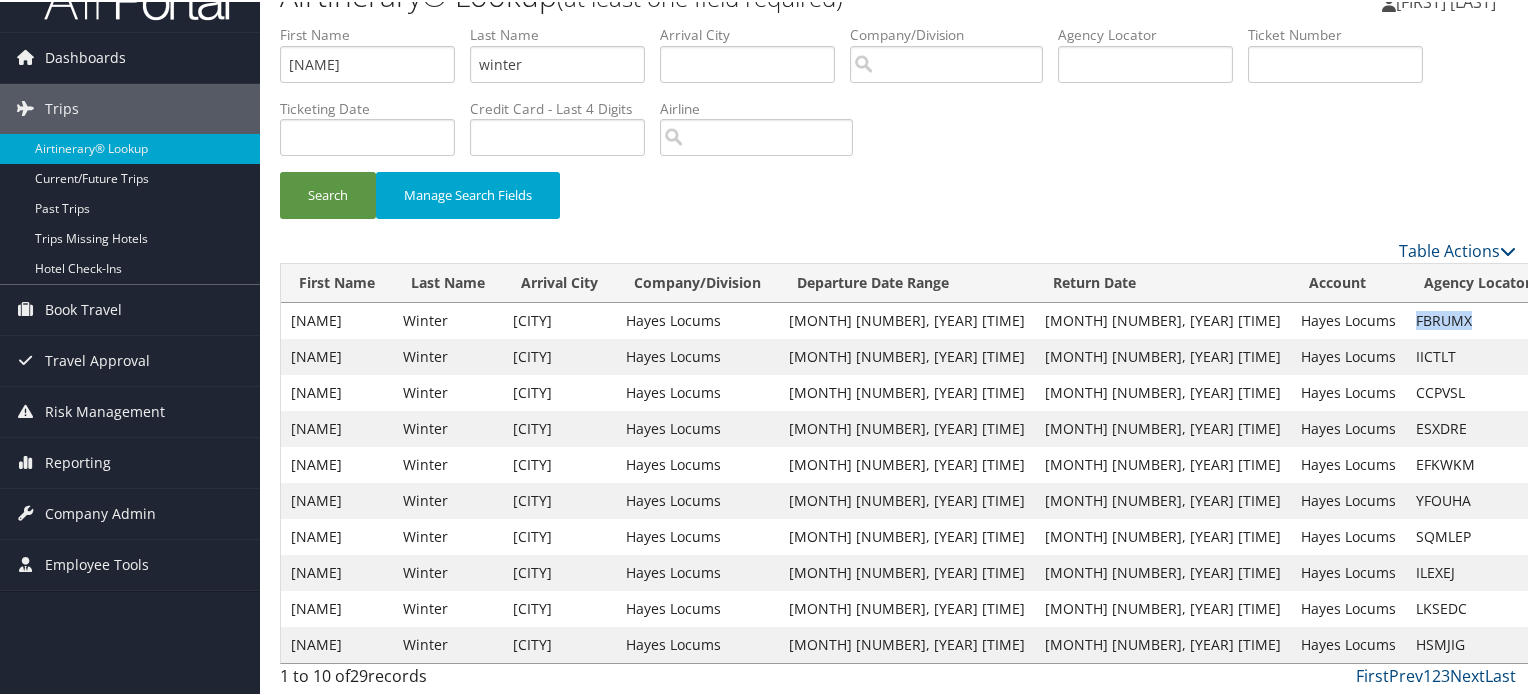 click on "FBRUMX" at bounding box center (1477, 319) 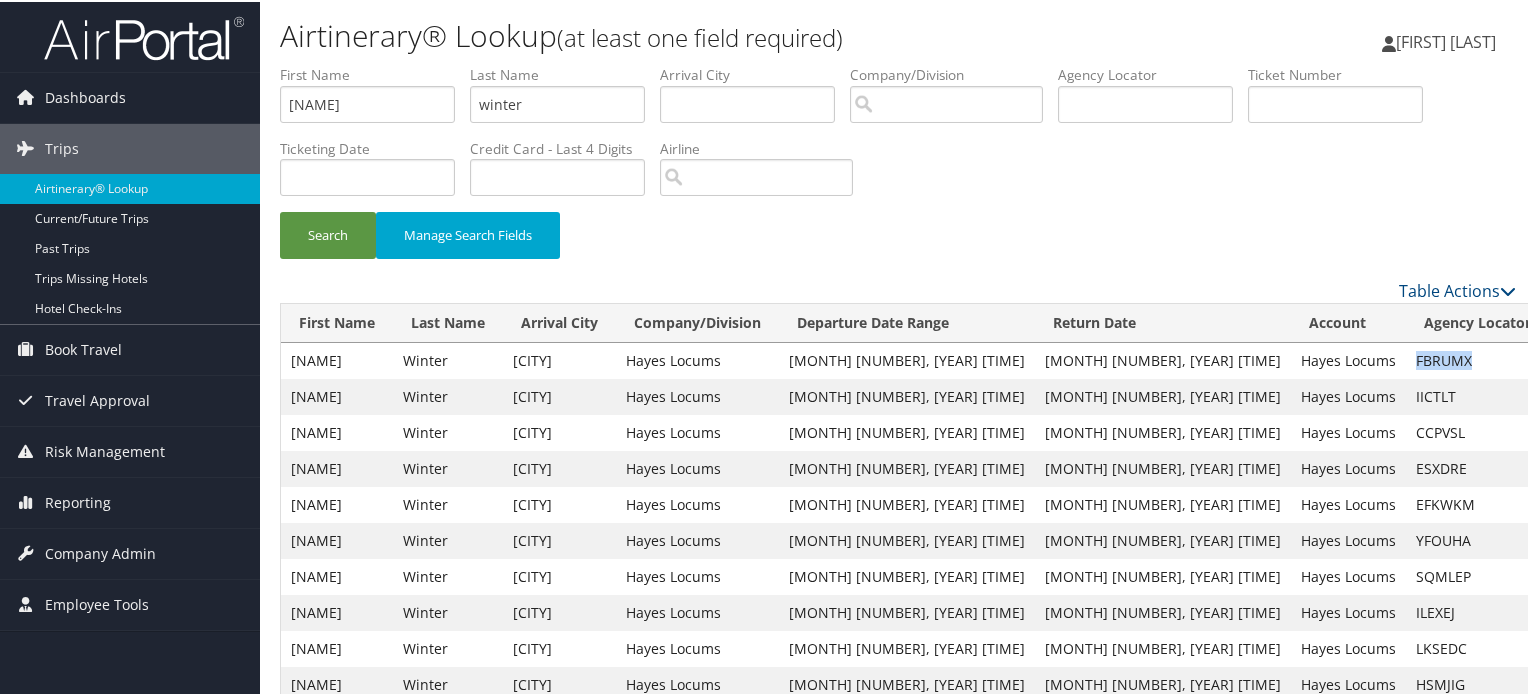 scroll, scrollTop: 0, scrollLeft: 0, axis: both 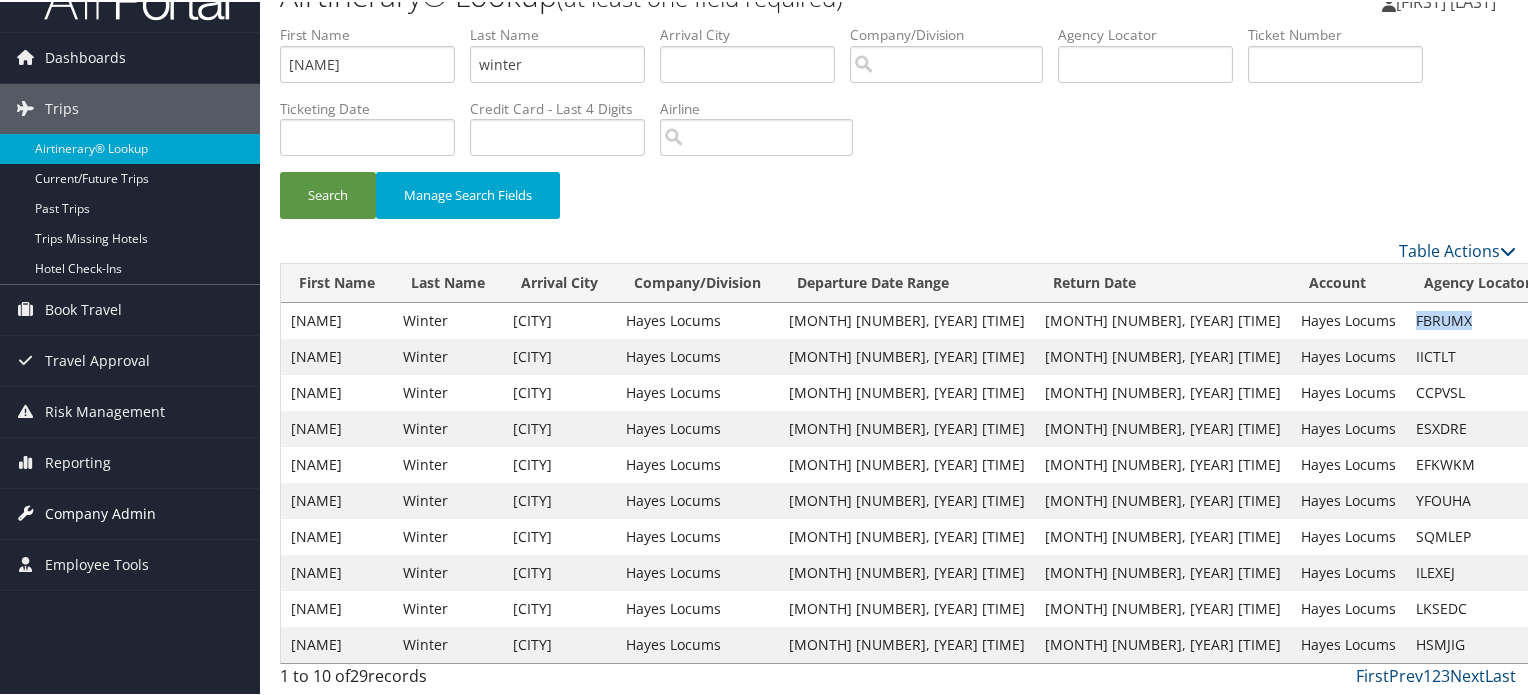 click on "Company Admin" at bounding box center [100, 512] 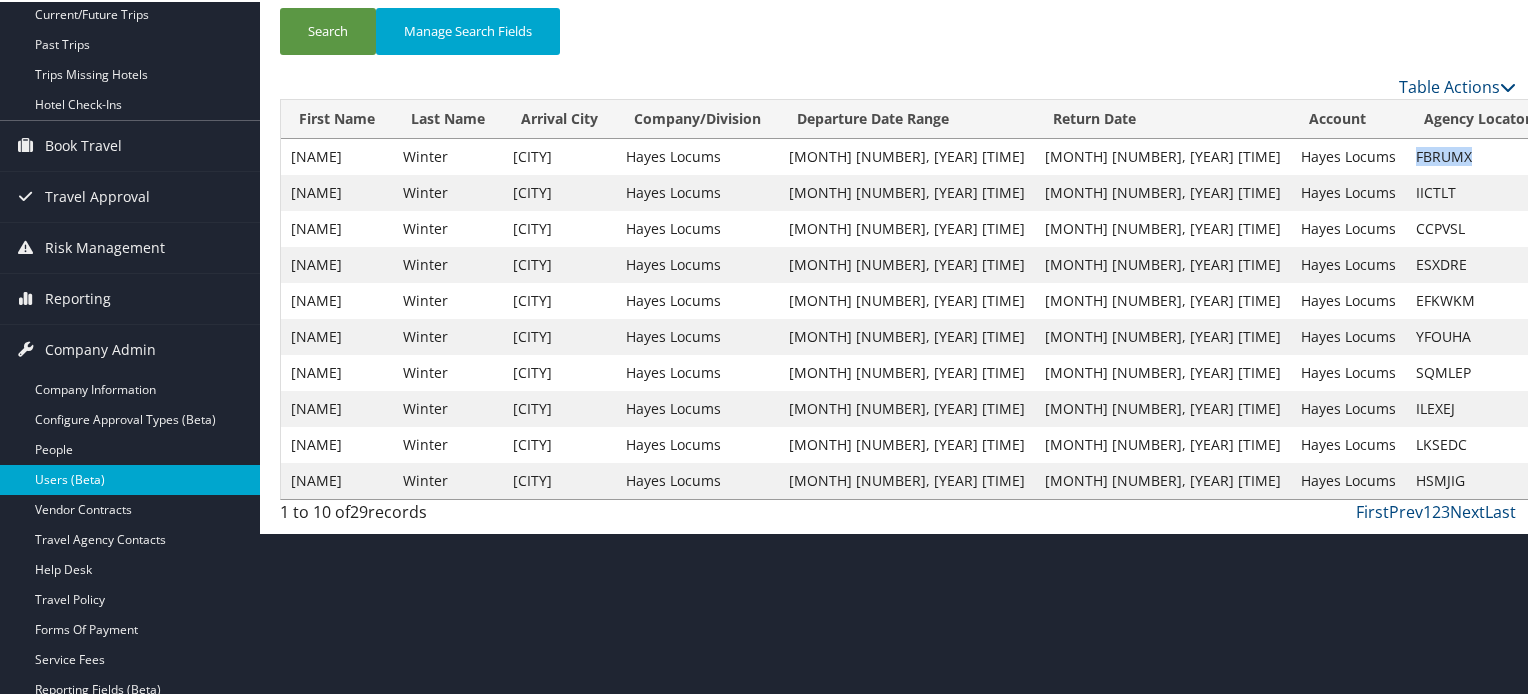 scroll, scrollTop: 340, scrollLeft: 0, axis: vertical 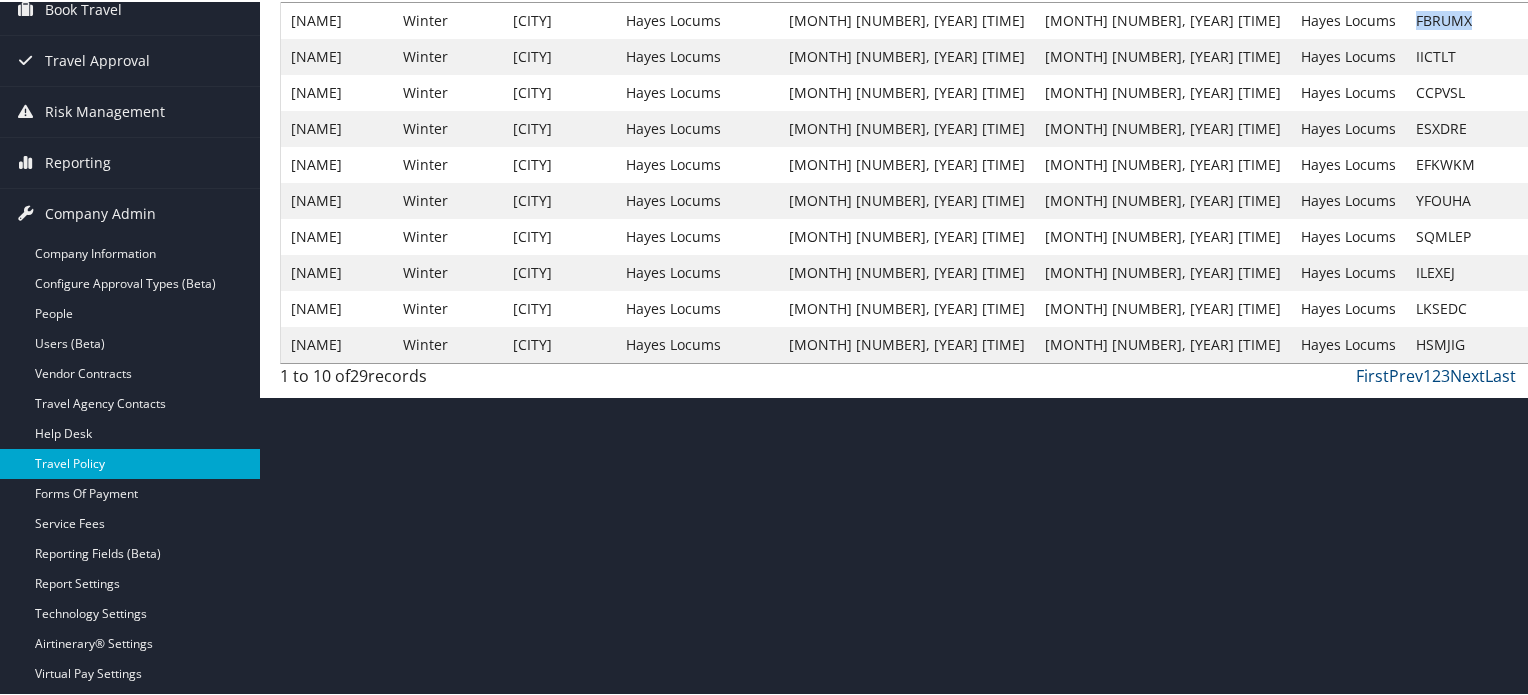 click on "Travel Policy" at bounding box center [130, 462] 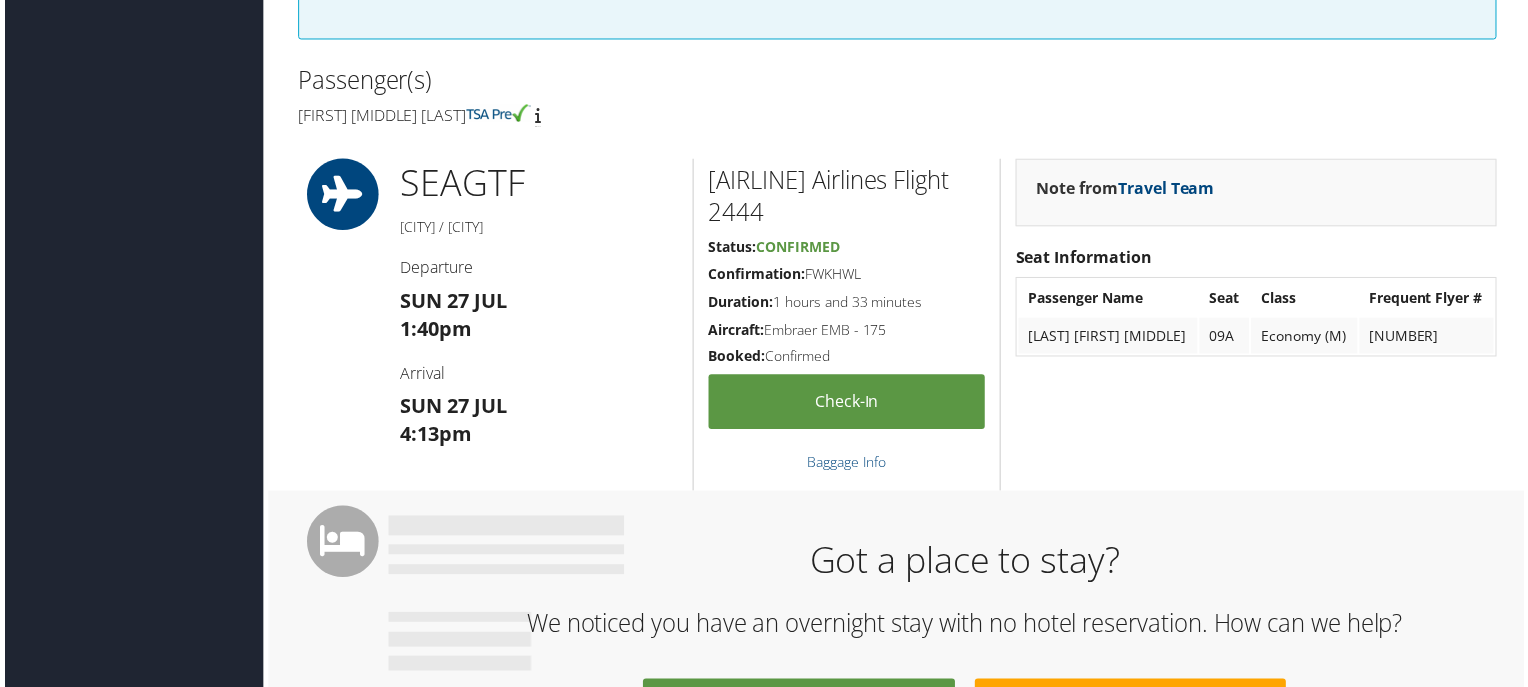 scroll, scrollTop: 600, scrollLeft: 0, axis: vertical 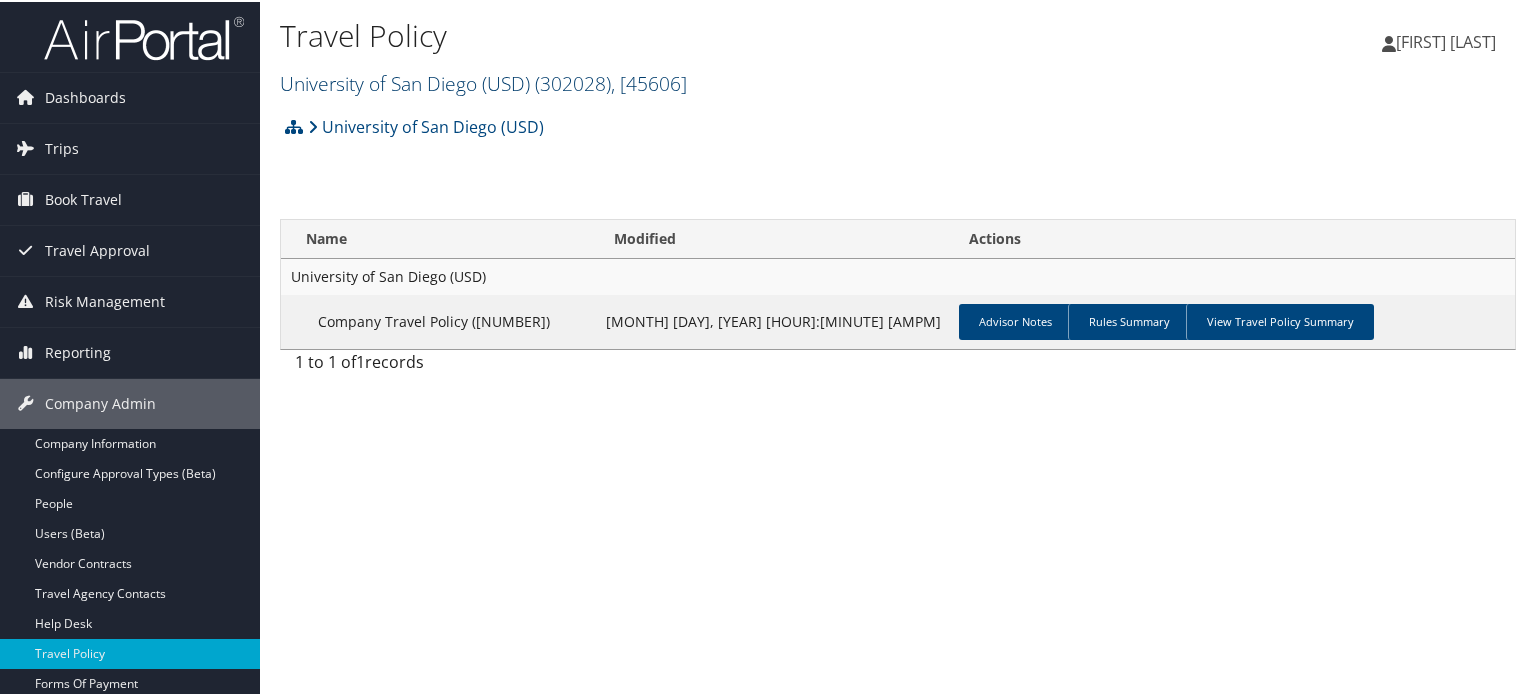 click on "University of San Diego (USD)   ( 302028 )  , [ 45606 ]" at bounding box center (483, 81) 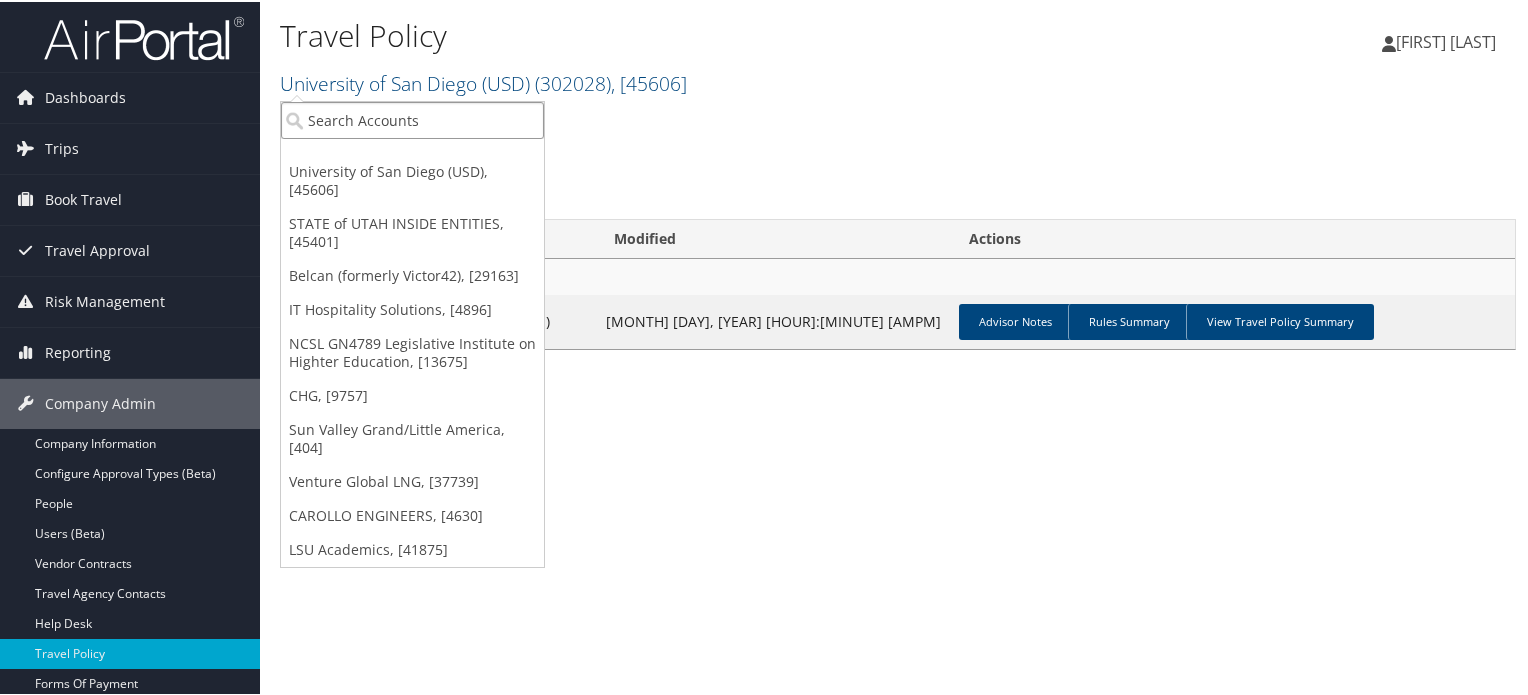 click at bounding box center [412, 118] 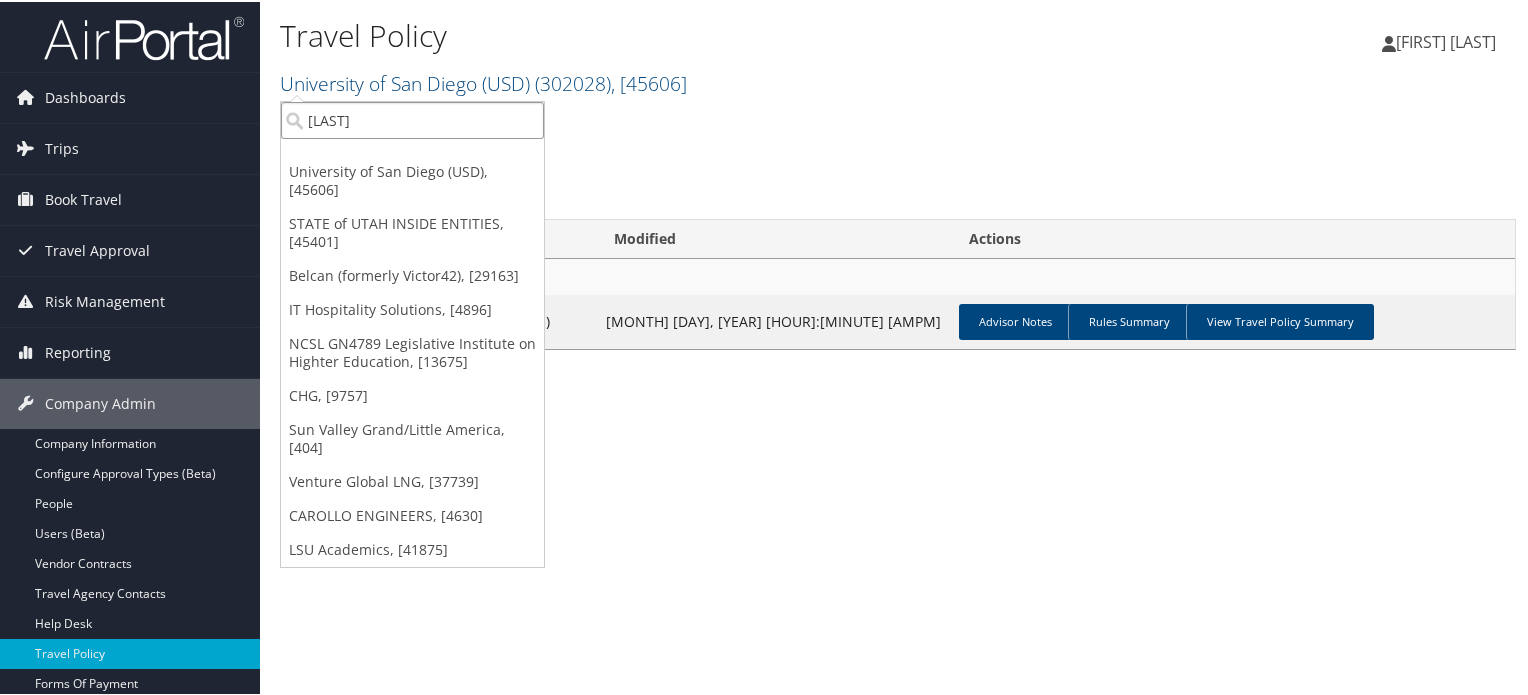 type on "Hayes" 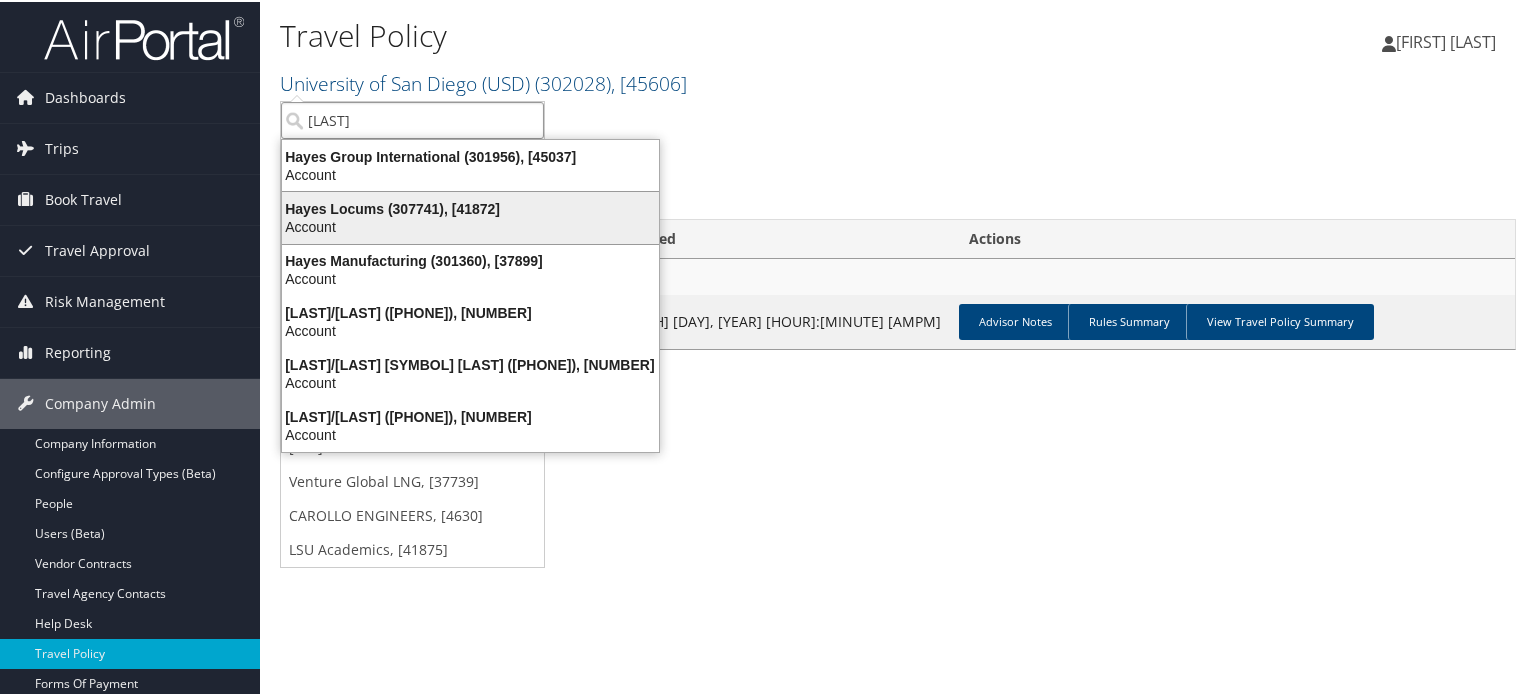 click on "Account" at bounding box center (470, 225) 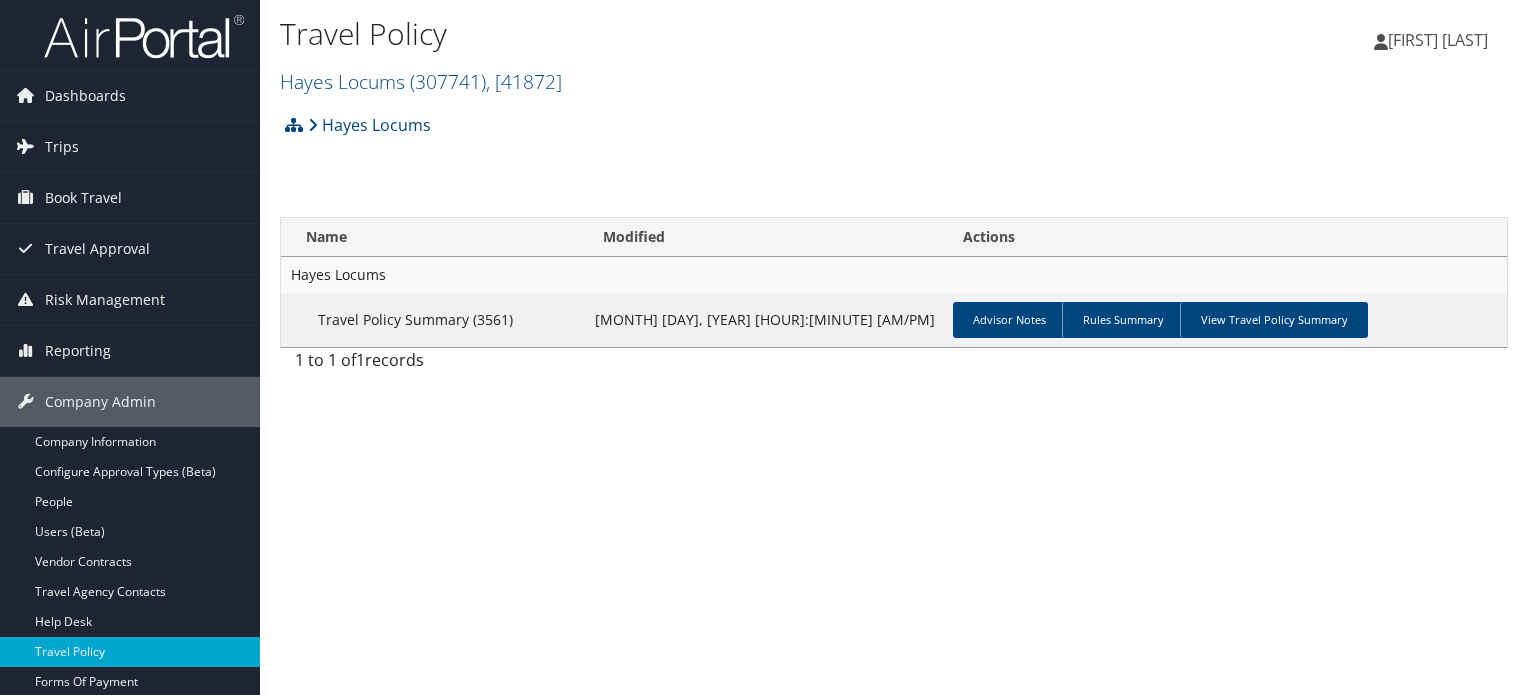 scroll, scrollTop: 0, scrollLeft: 0, axis: both 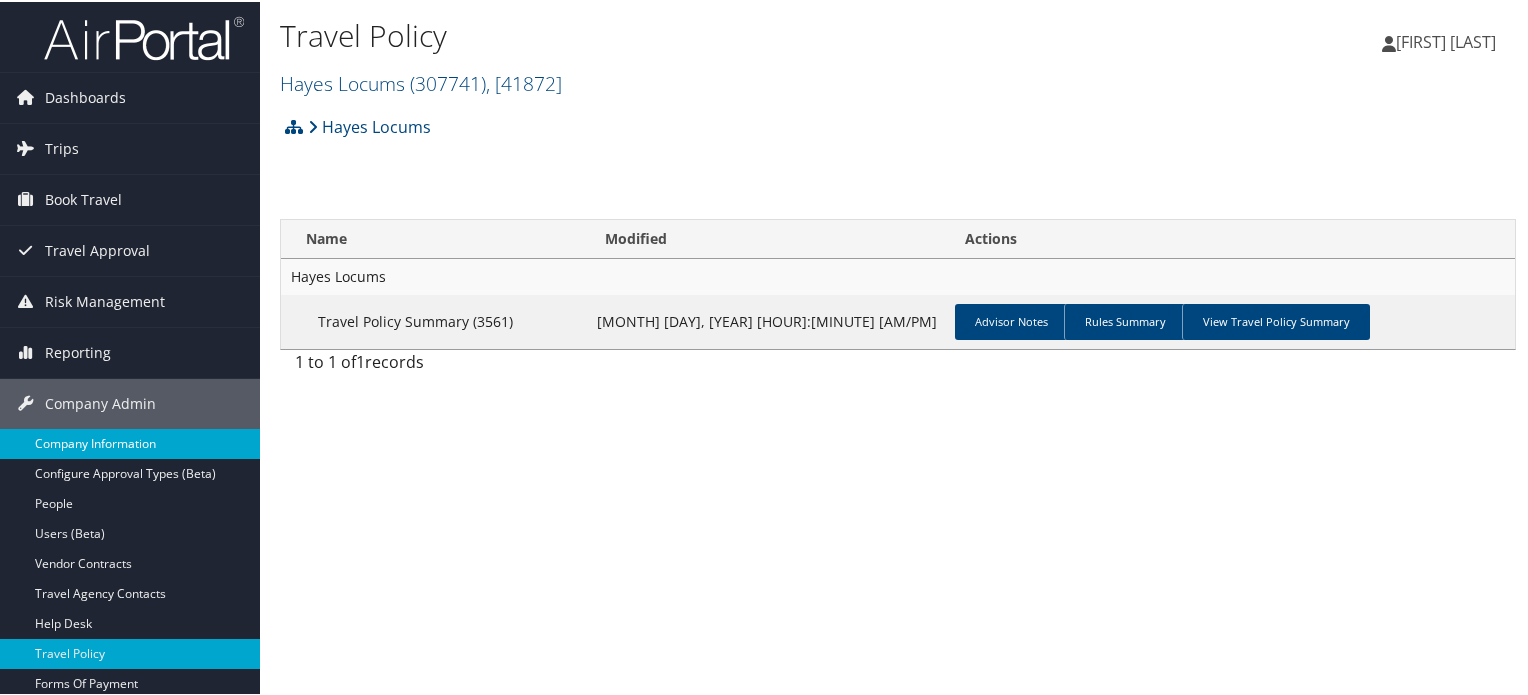 click on "Company Information" at bounding box center [130, 442] 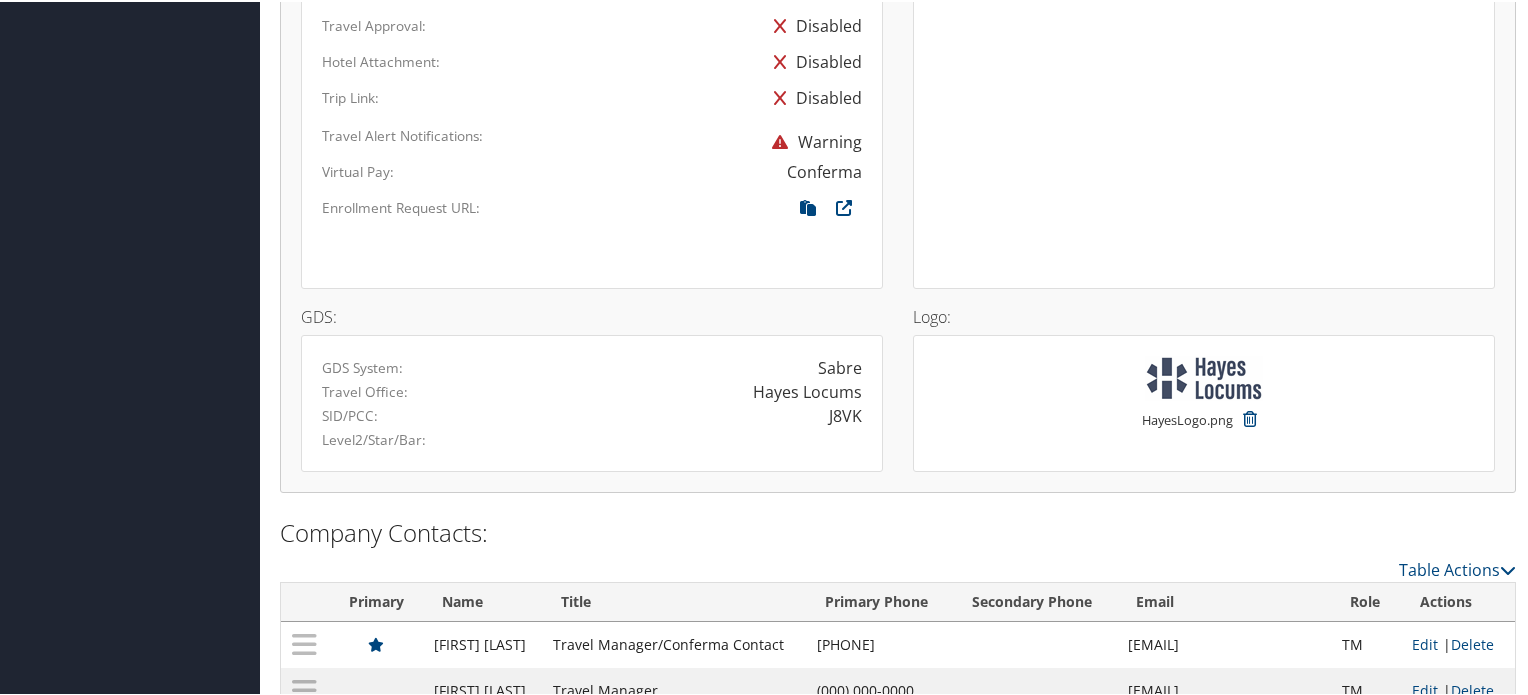 scroll, scrollTop: 1300, scrollLeft: 0, axis: vertical 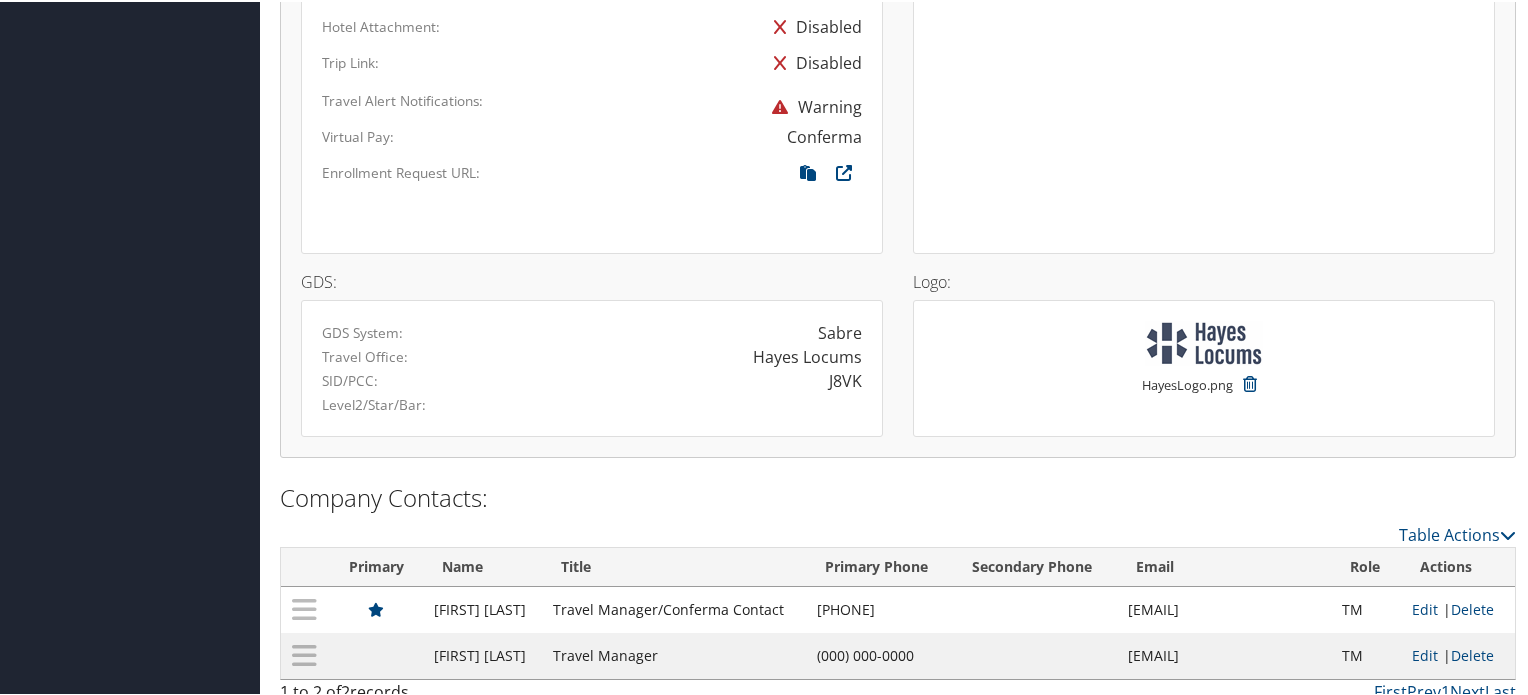 click on "Sabre" at bounding box center (840, 331) 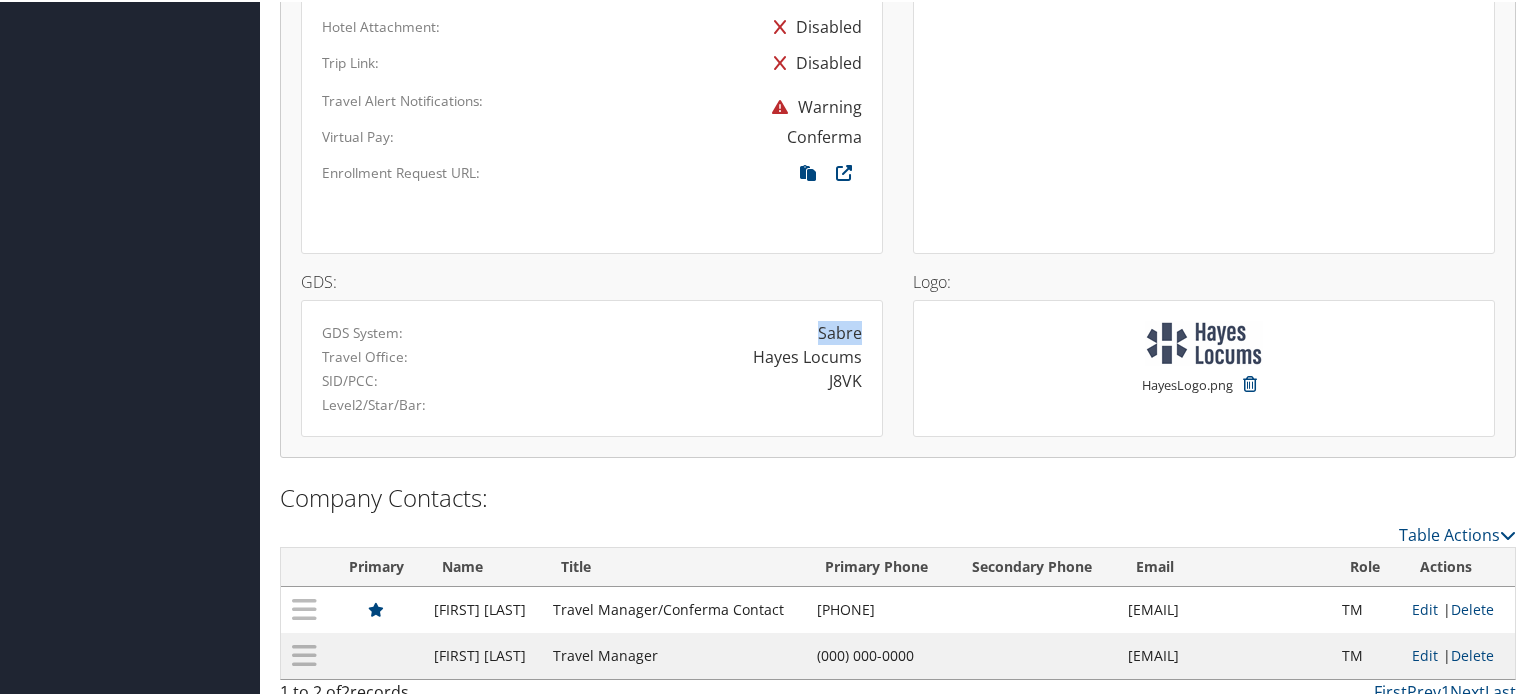 click on "Sabre" at bounding box center [840, 331] 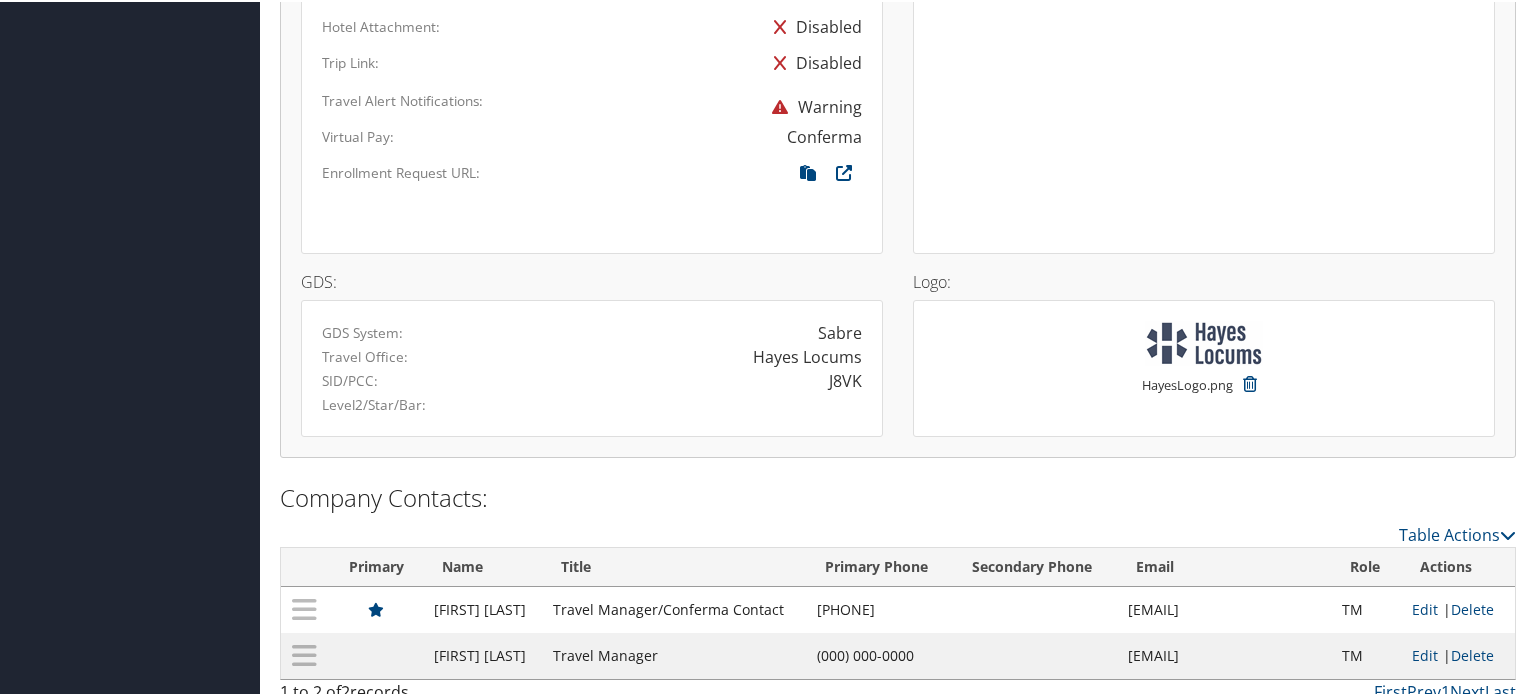 click on "Logo: Confirm Logo Remove Cancel Confirm HayesLogo.png" at bounding box center (1204, 344) 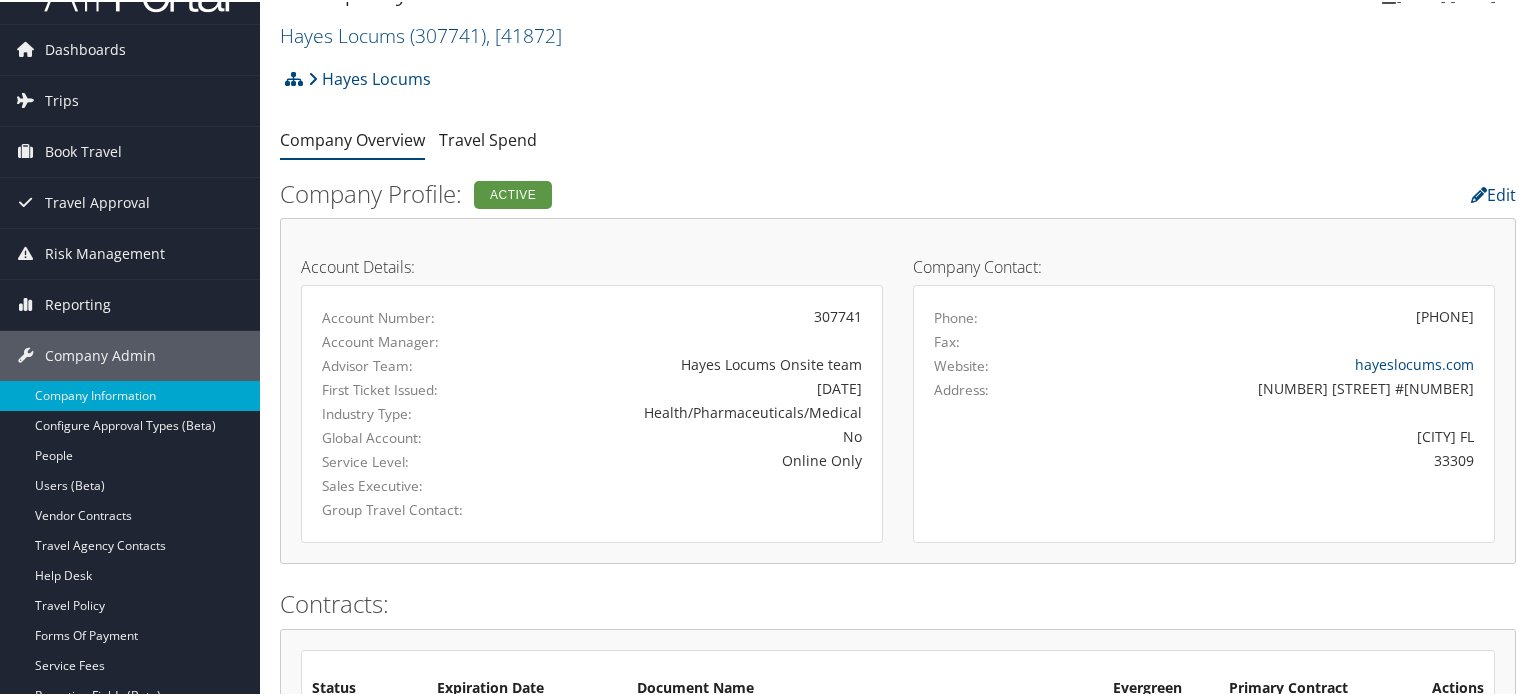 scroll, scrollTop: 0, scrollLeft: 0, axis: both 